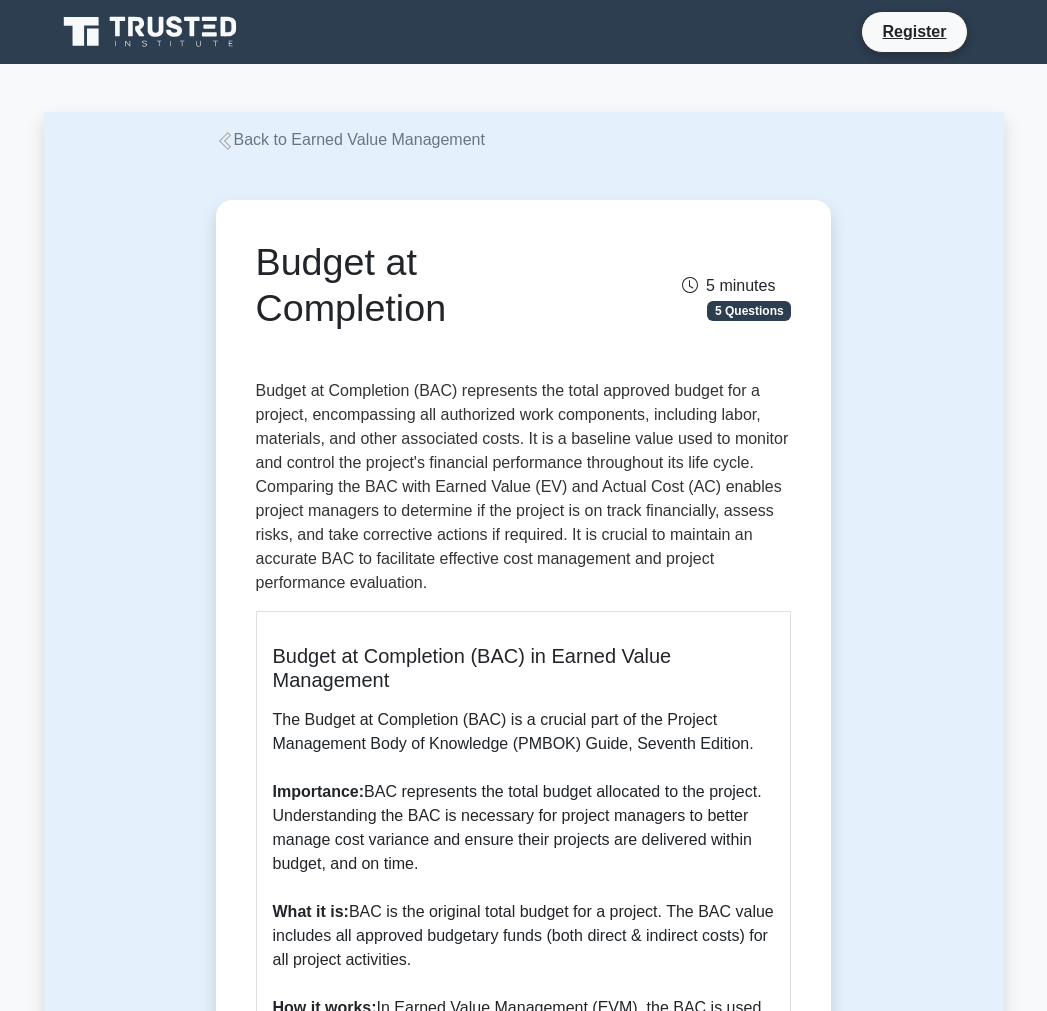scroll, scrollTop: 0, scrollLeft: 0, axis: both 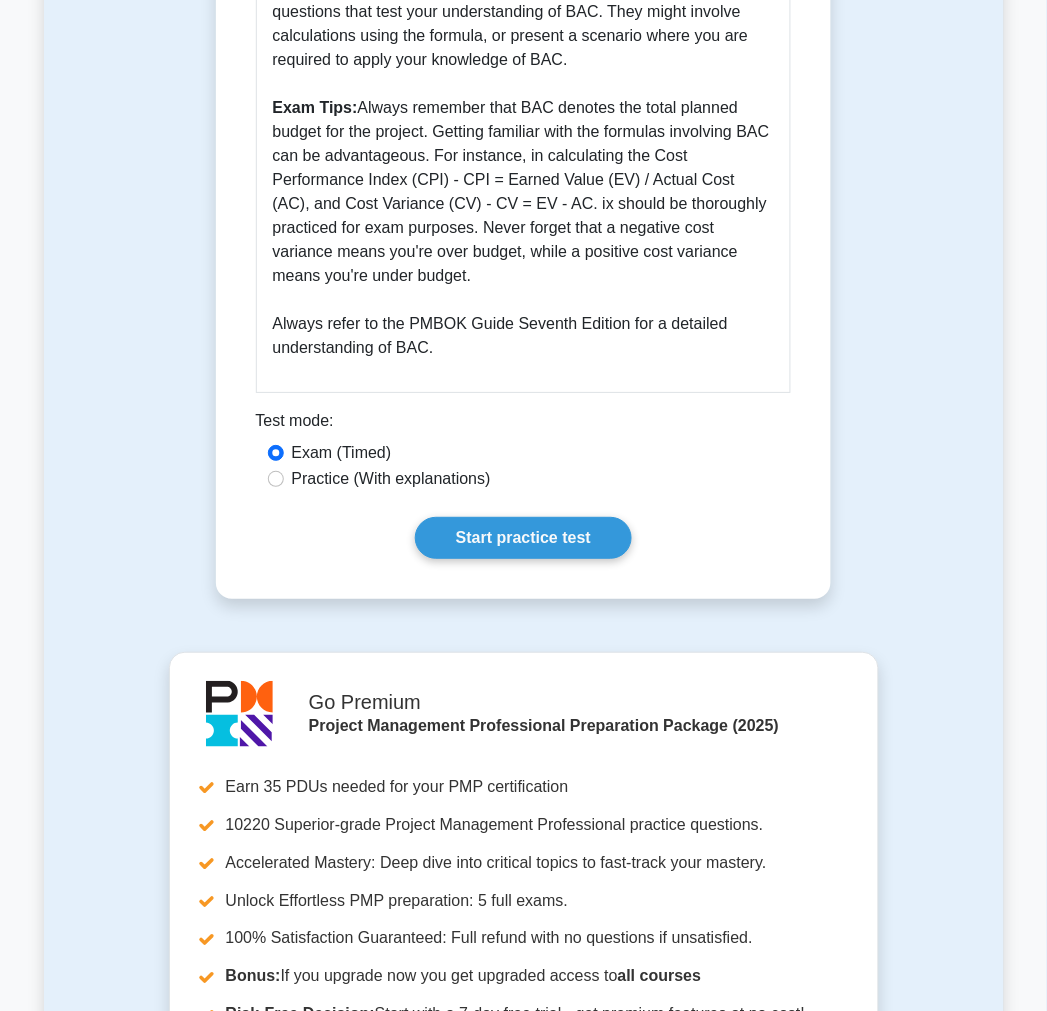 click on "Practice (With explanations)" at bounding box center (391, 479) 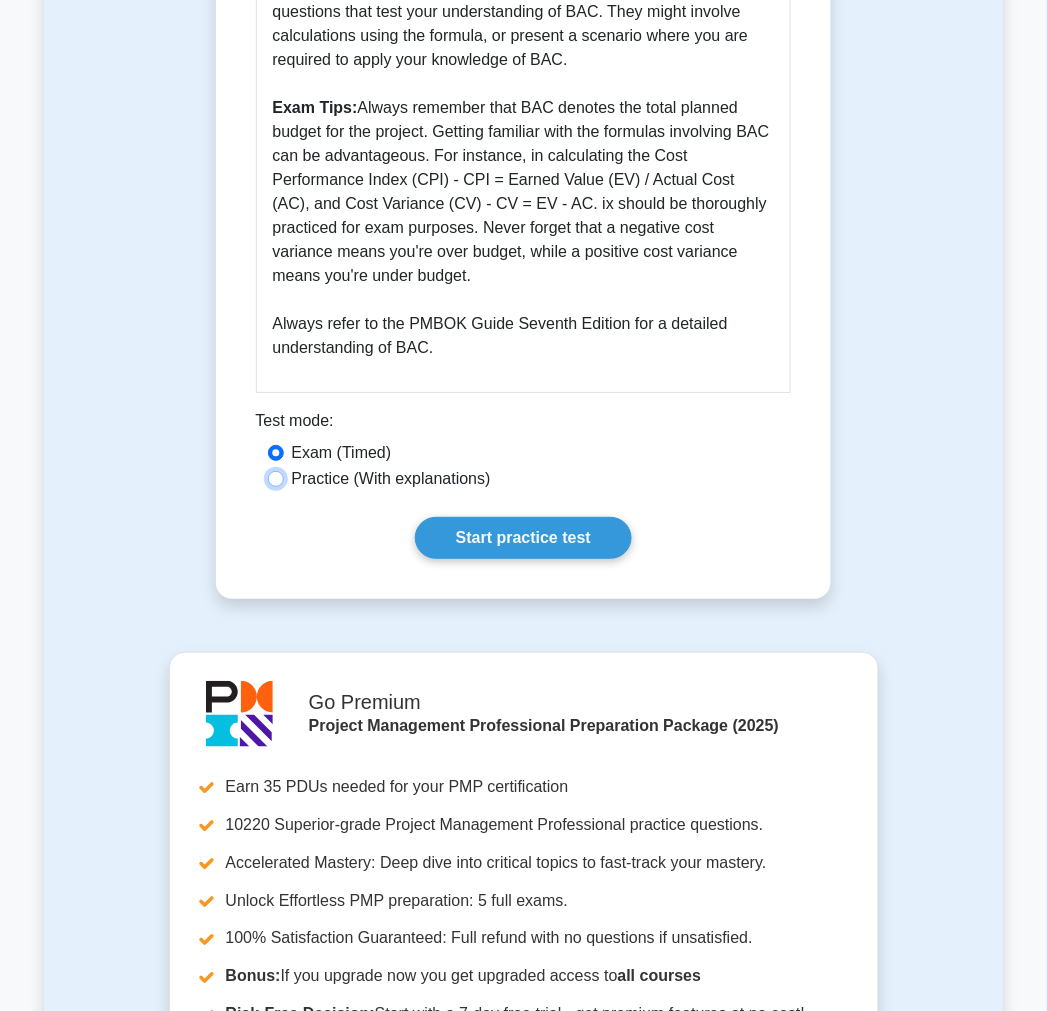 radio on "true" 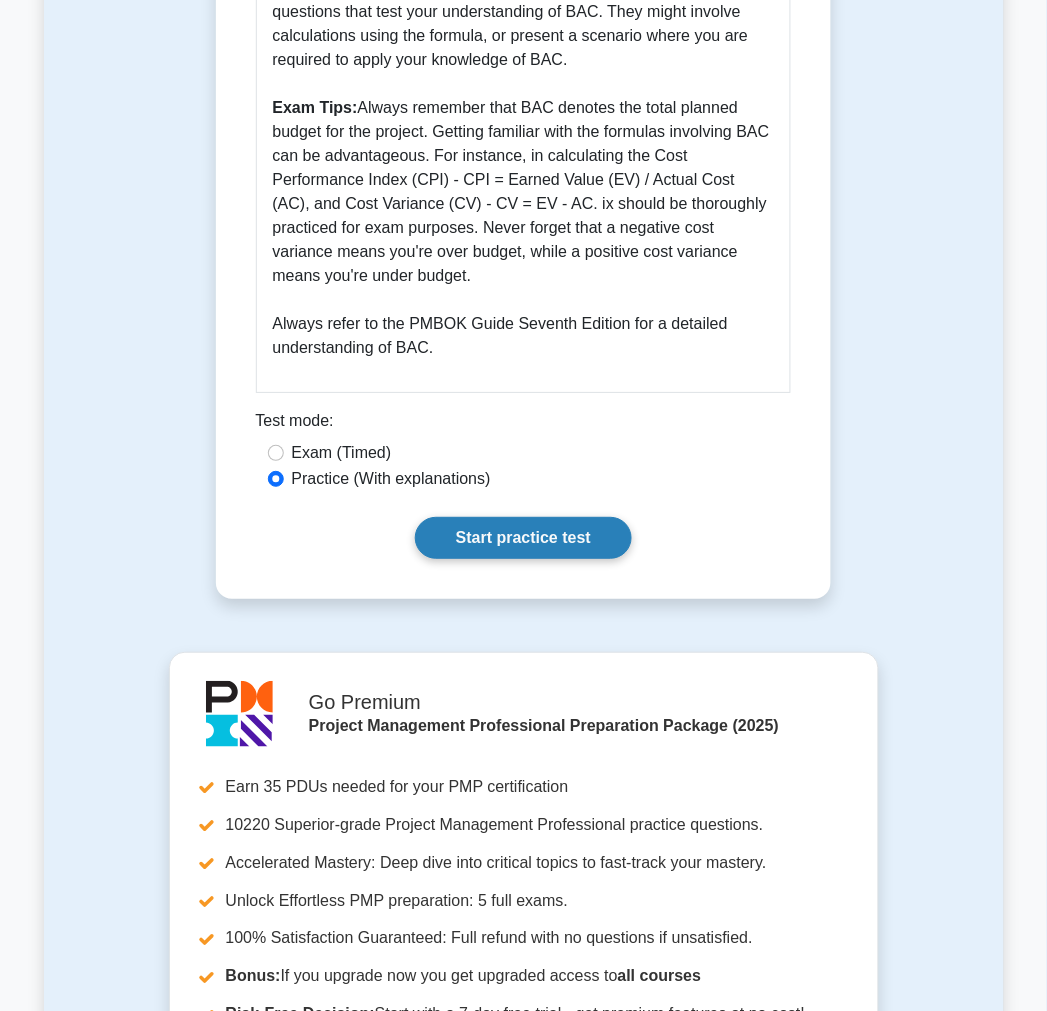 click on "Start practice test" at bounding box center (523, 538) 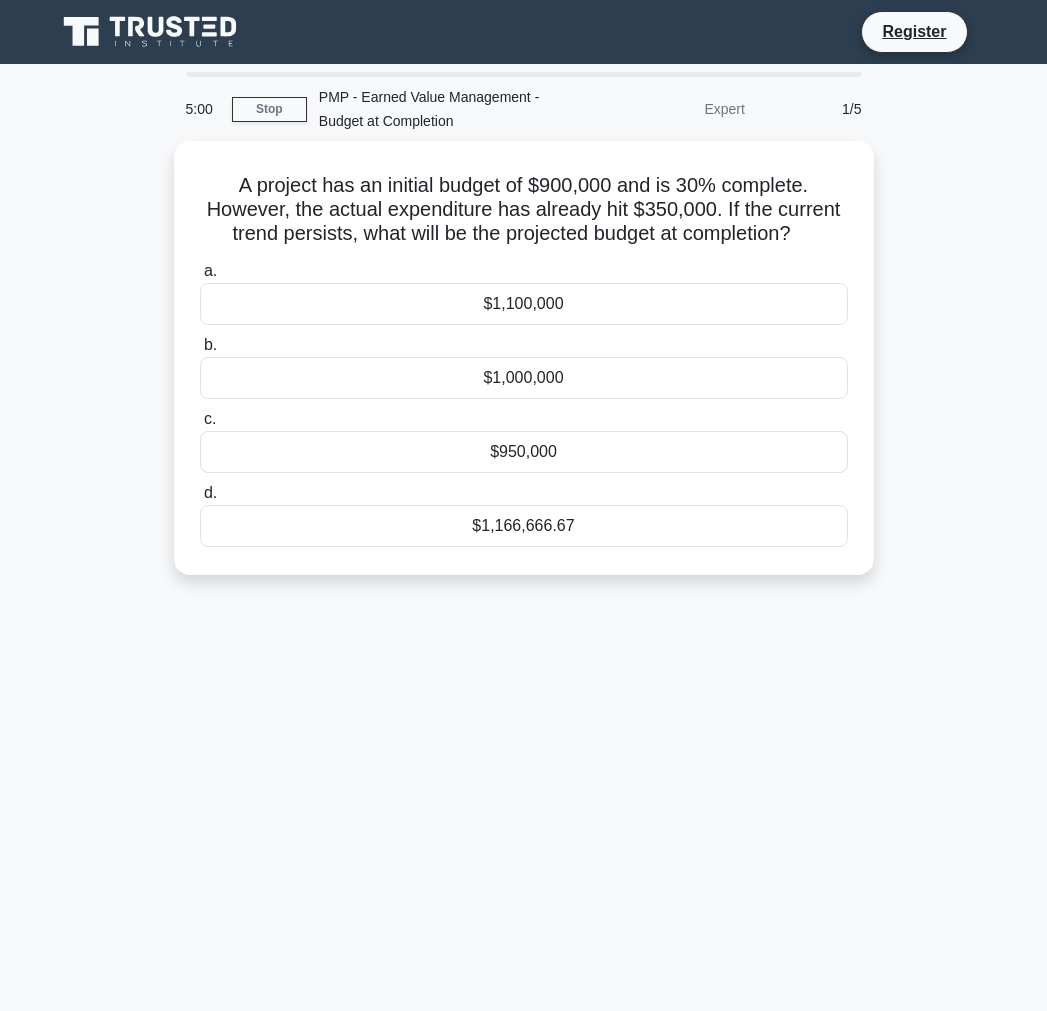 scroll, scrollTop: 0, scrollLeft: 0, axis: both 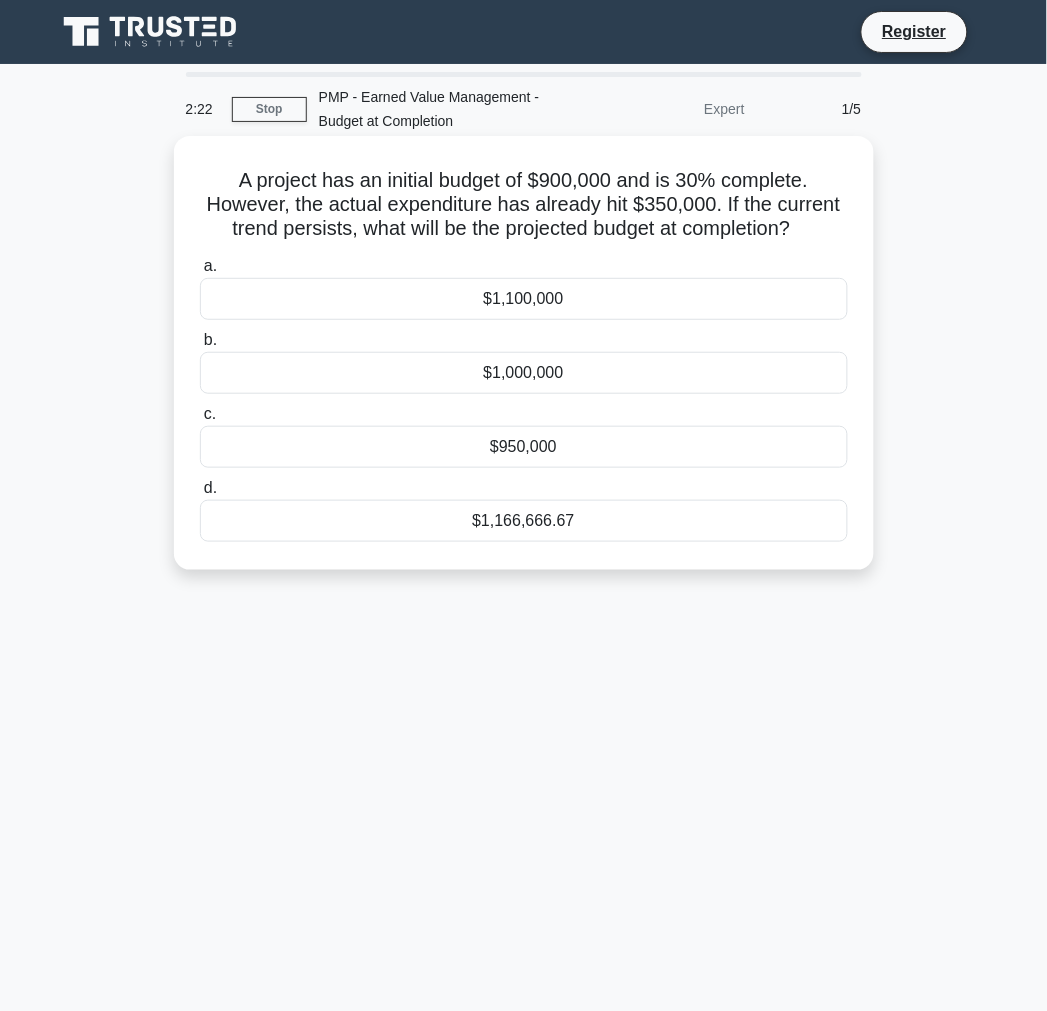 click on "$1,100,000" at bounding box center [524, 299] 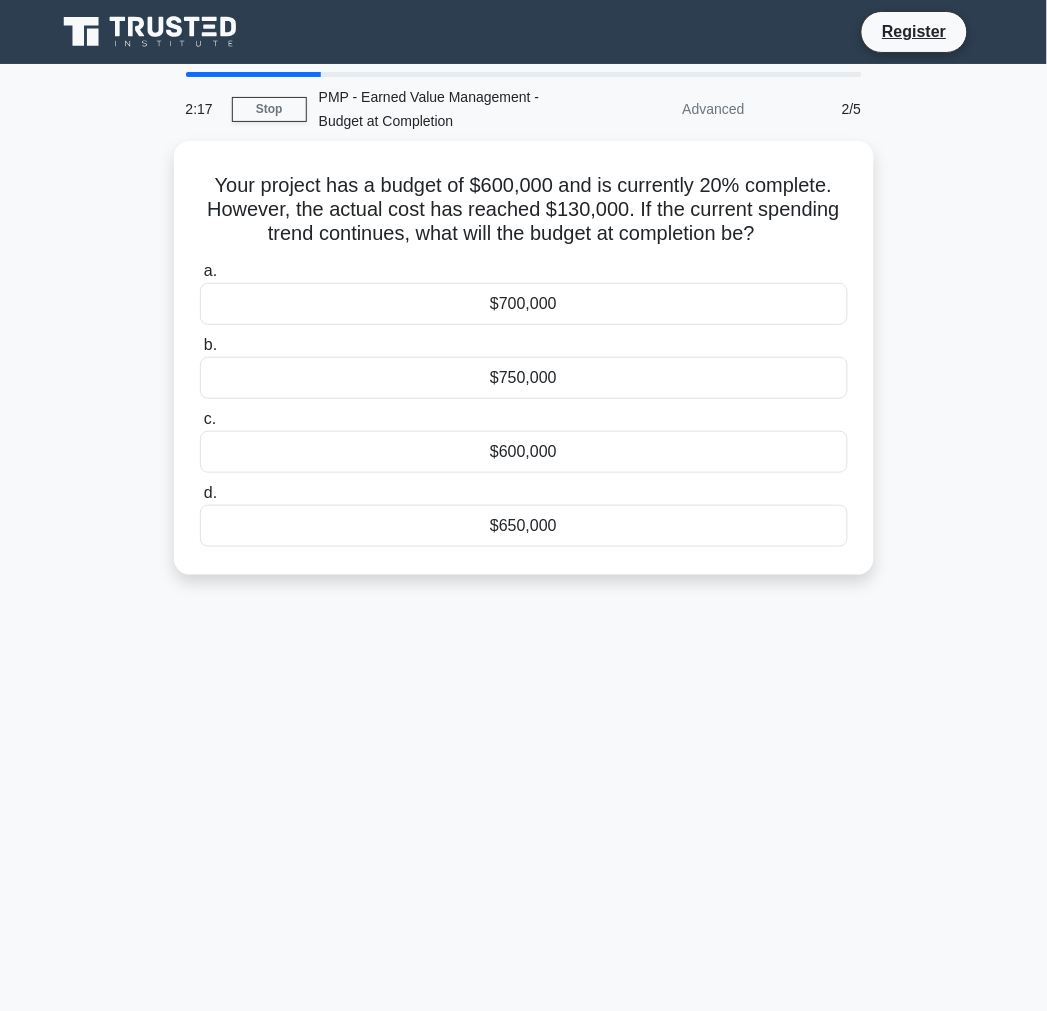 click on "Advanced" at bounding box center (669, 109) 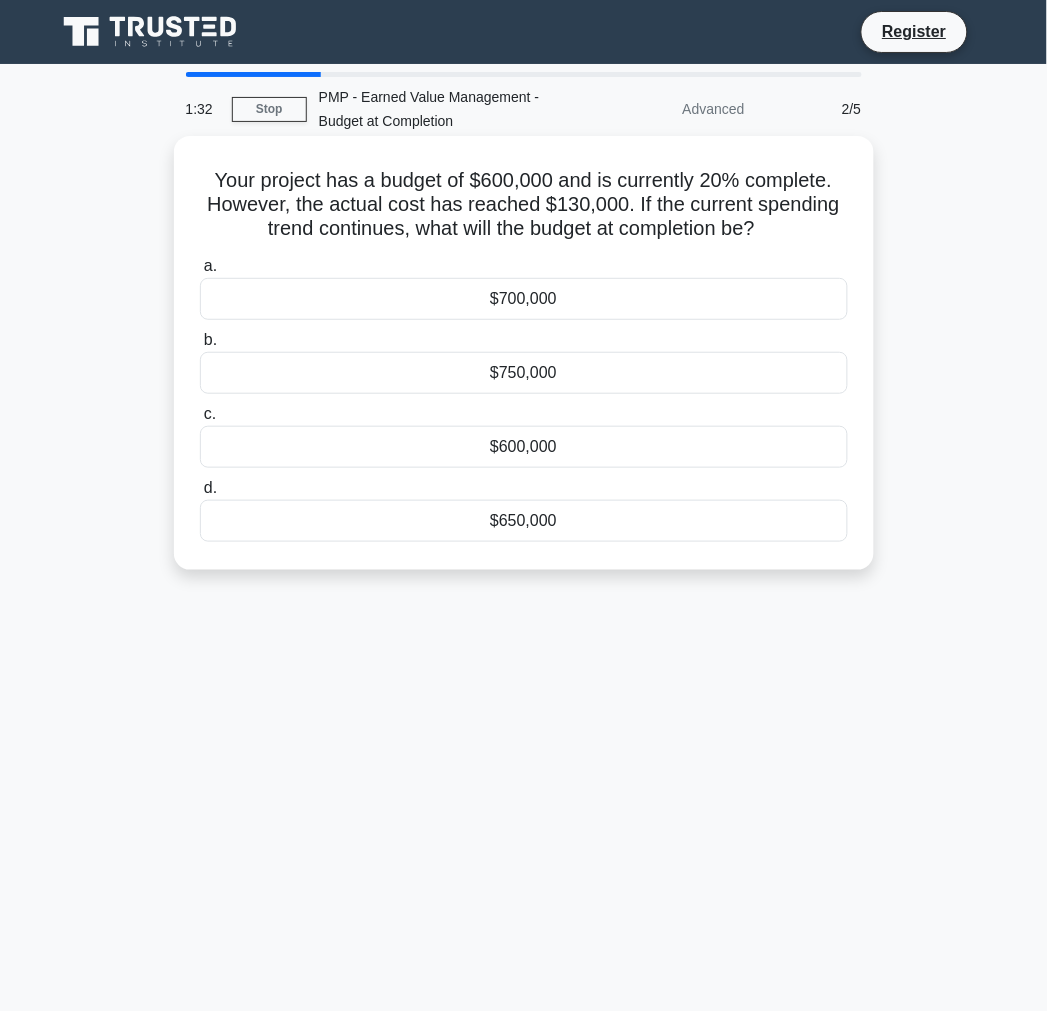click on "$650,000" at bounding box center [524, 521] 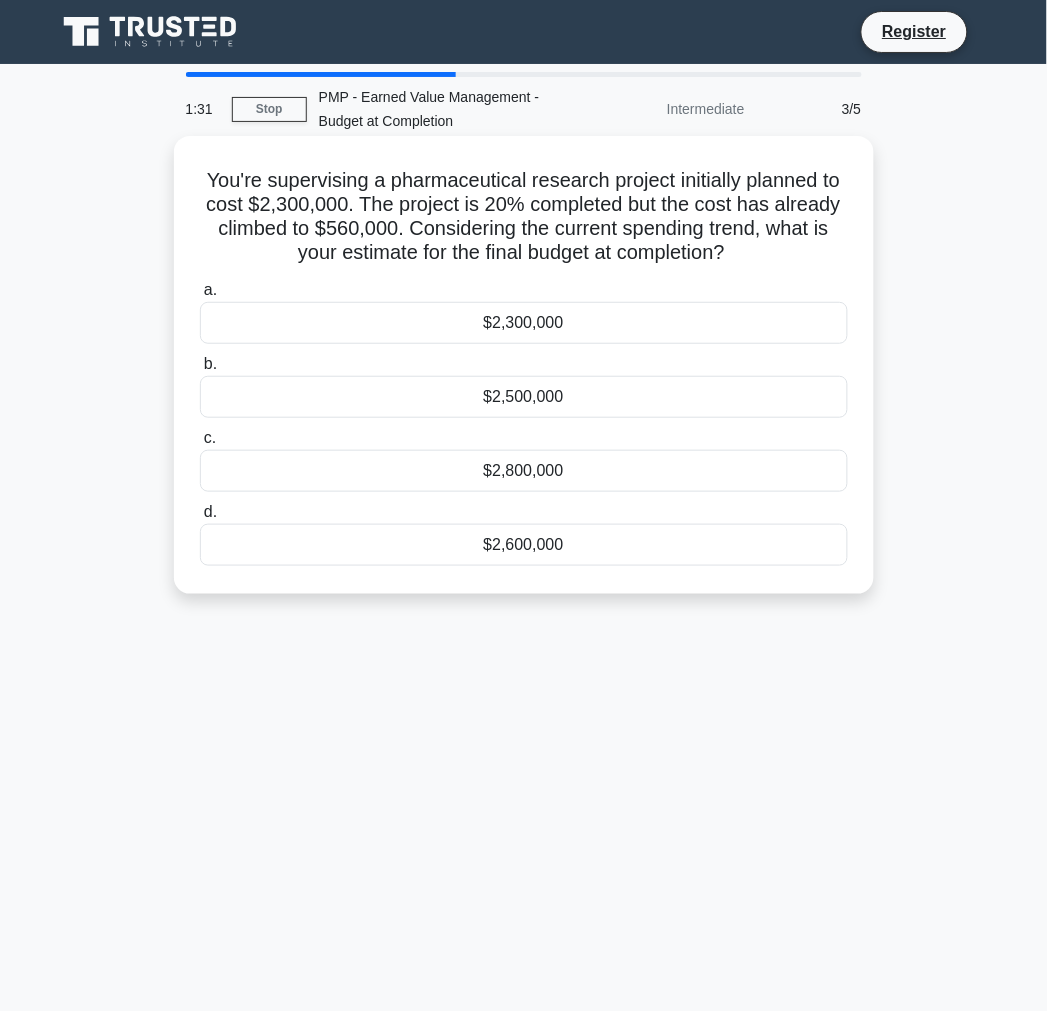 click on "$2,300,000" at bounding box center (524, 323) 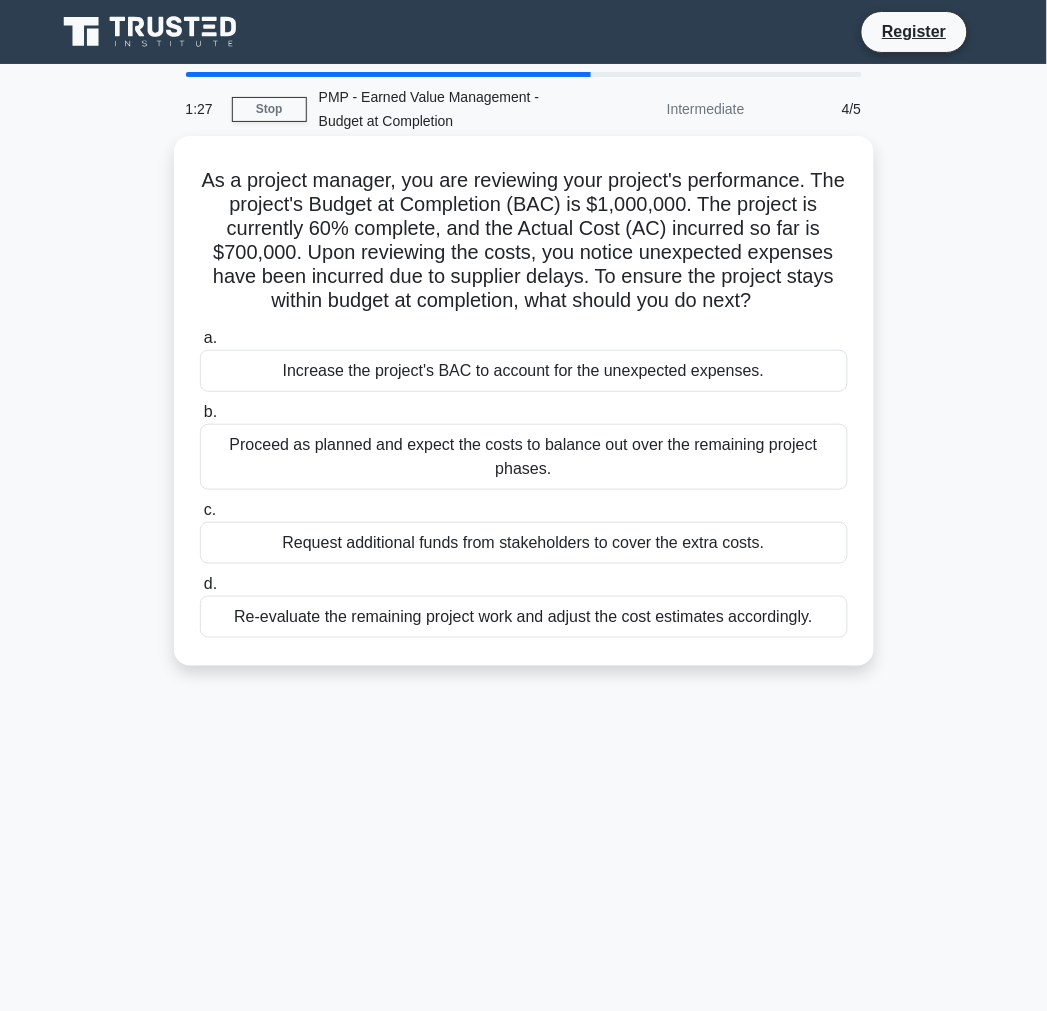 click on "Proceed as planned and expect the costs to balance out over the remaining project phases." at bounding box center [524, 457] 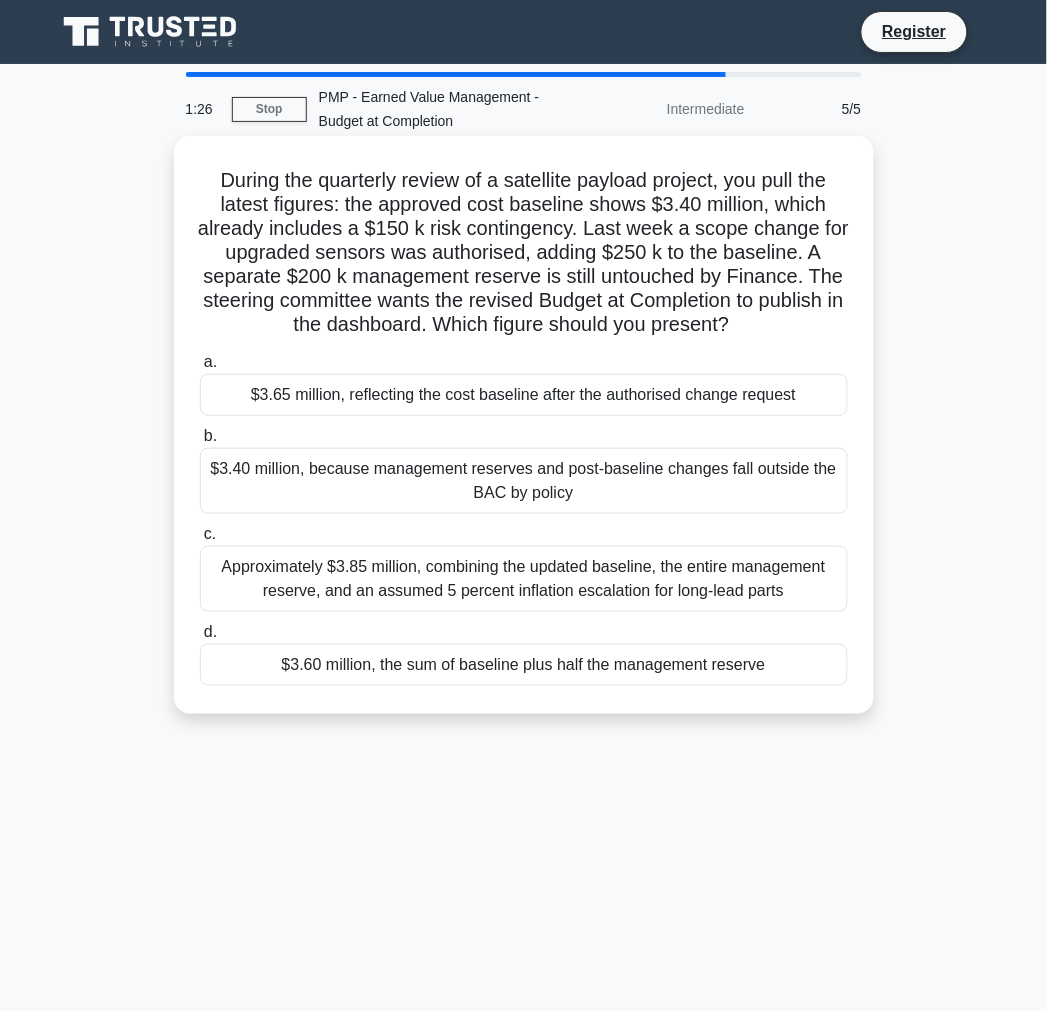 click on "$3.40 million, because management reserves and post-baseline changes fall outside the BAC by policy" at bounding box center [524, 481] 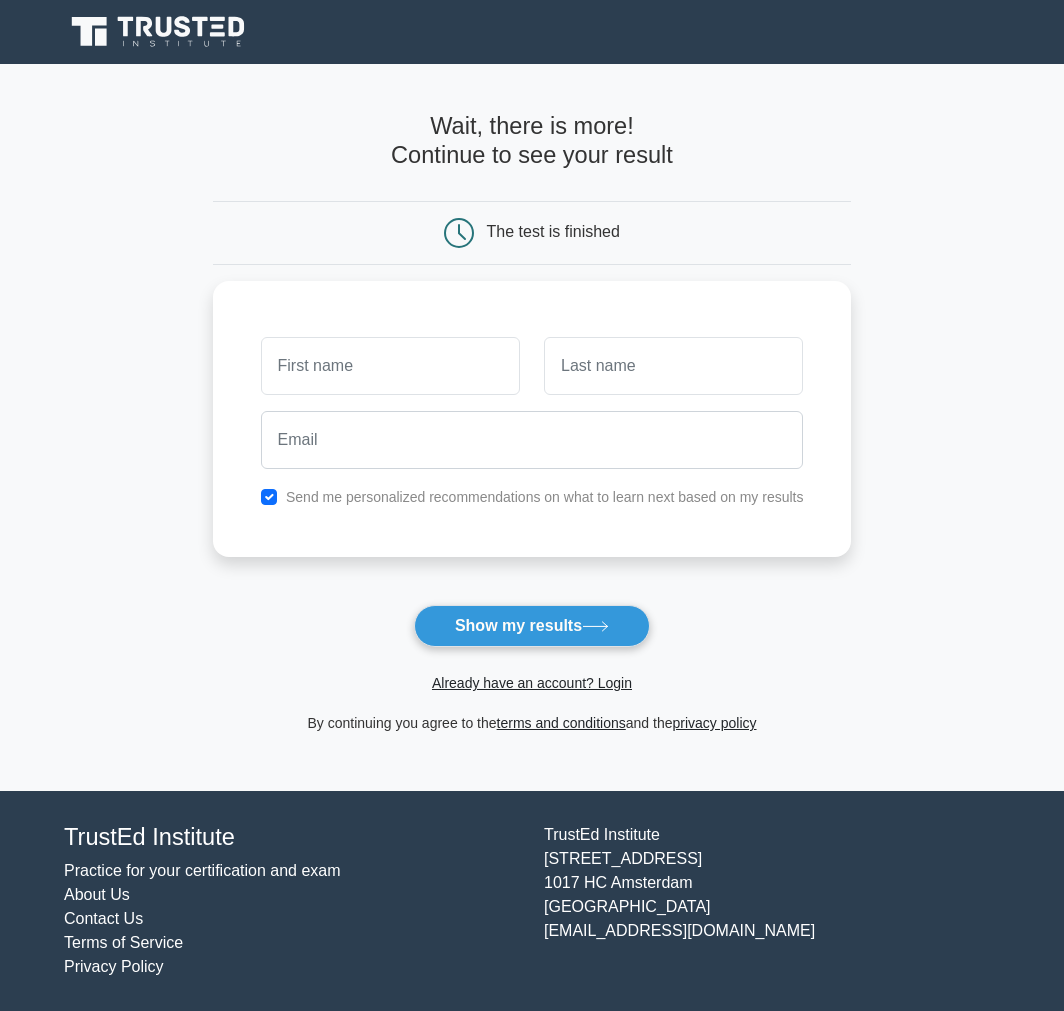 scroll, scrollTop: 0, scrollLeft: 0, axis: both 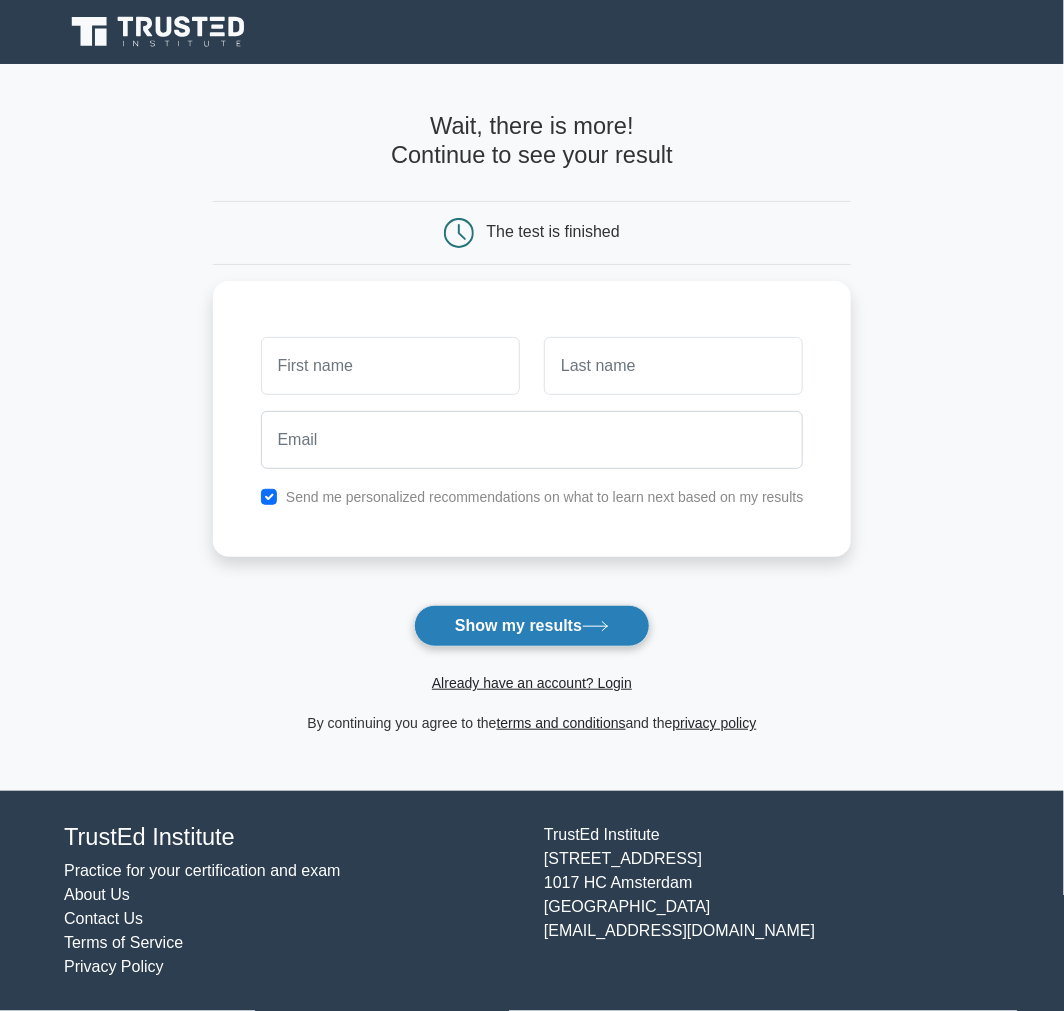 click on "Show my results" at bounding box center [532, 626] 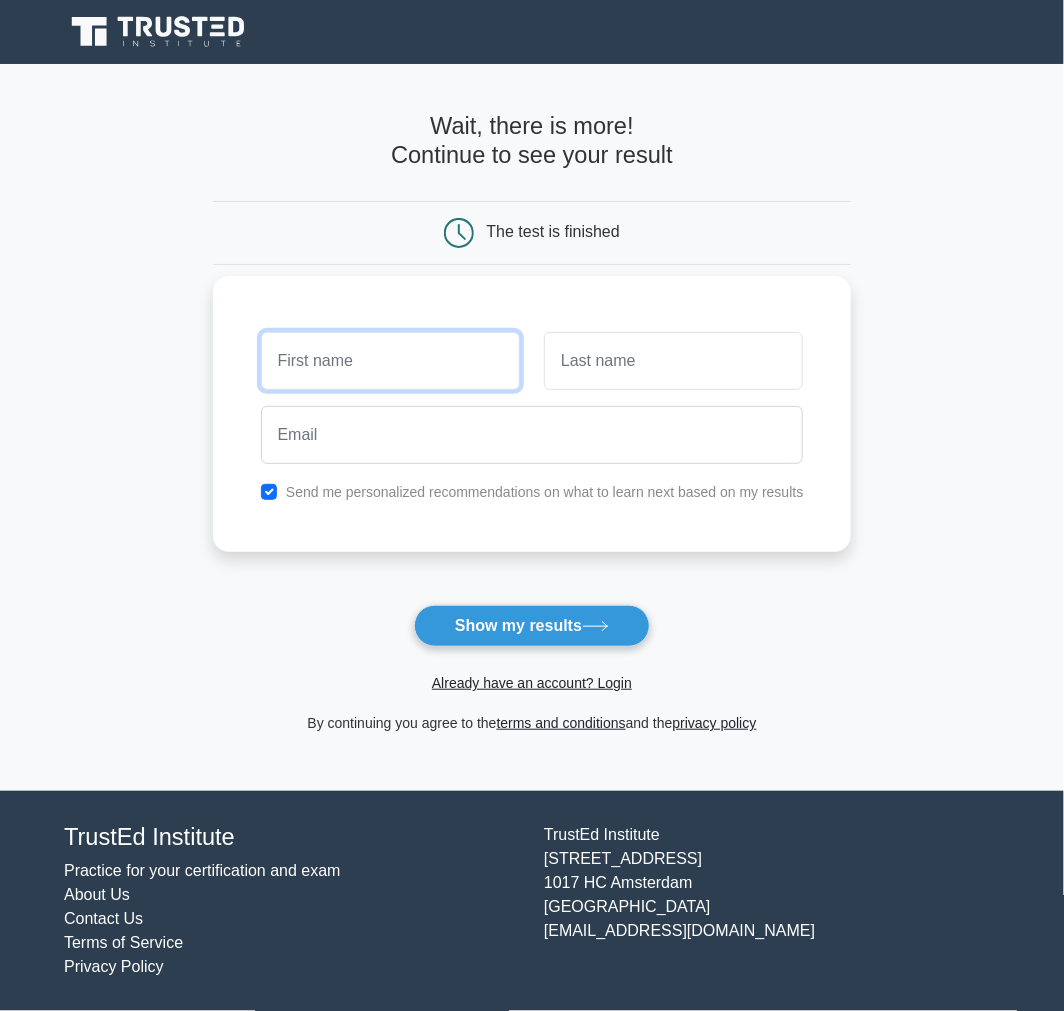 click at bounding box center [390, 361] 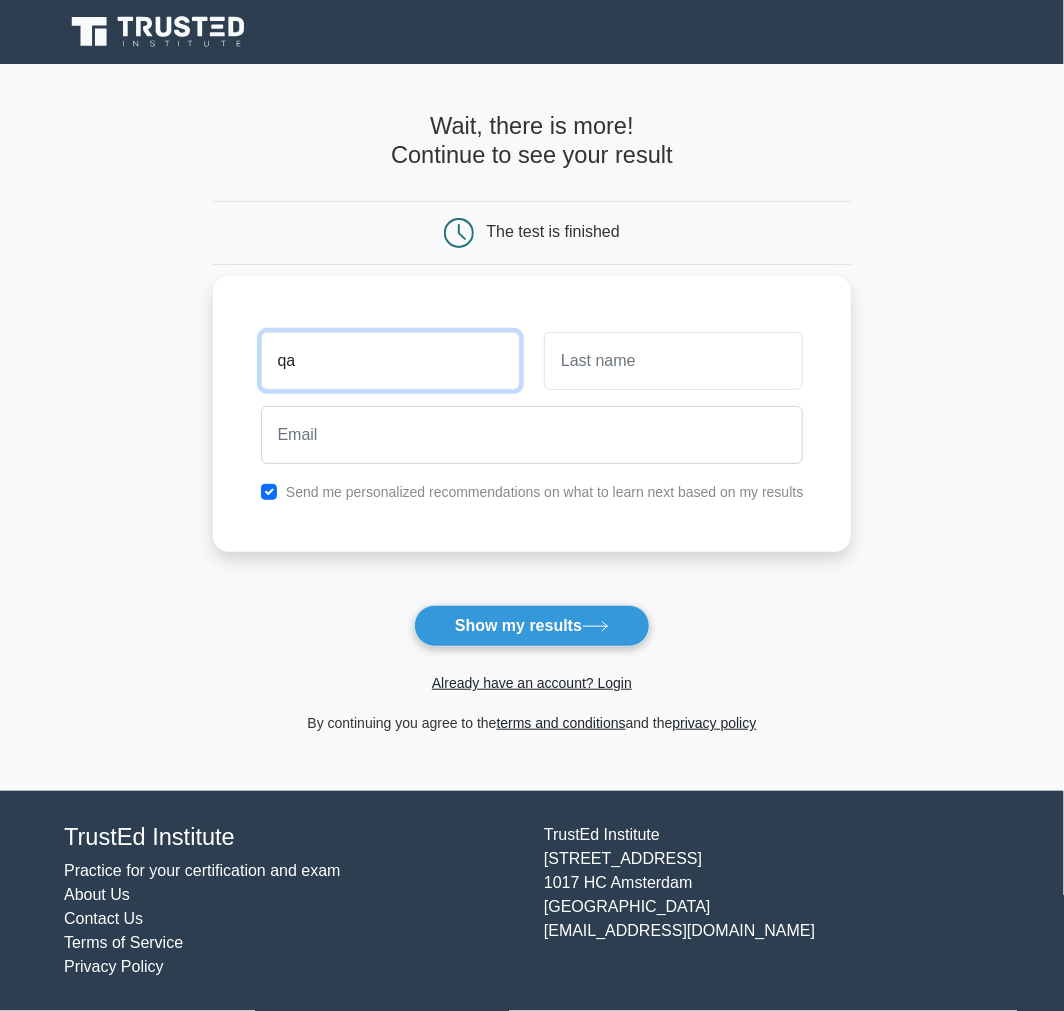 type on "q" 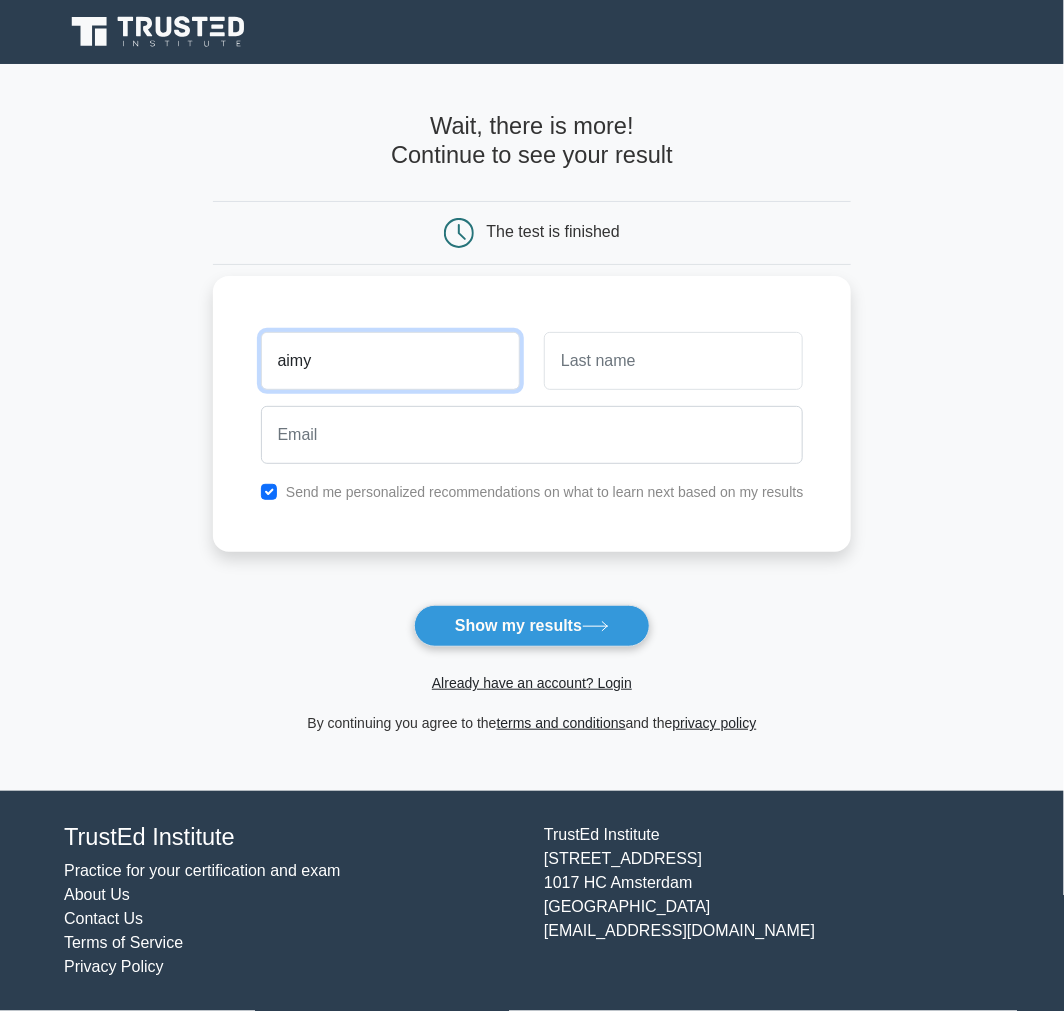 type on "aimy" 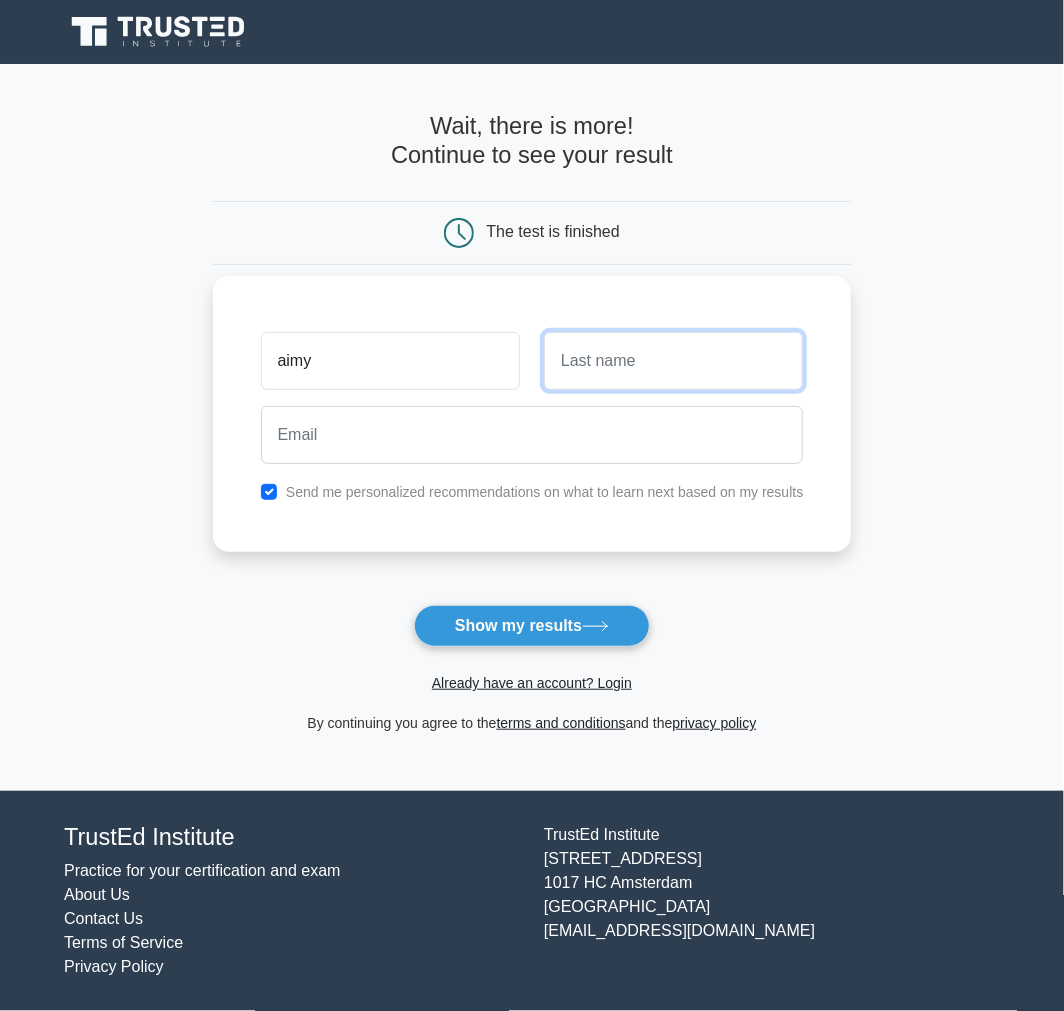 click at bounding box center [673, 361] 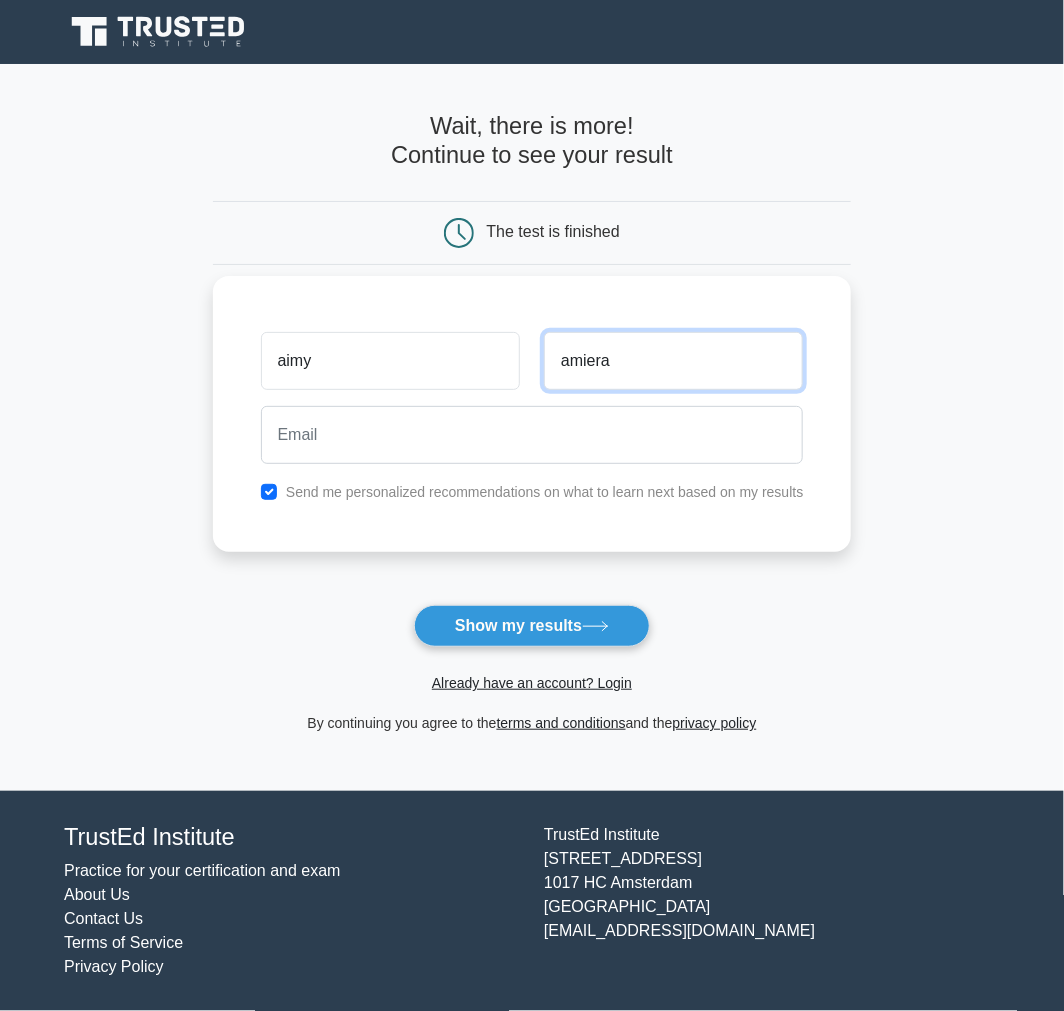 type on "amiera" 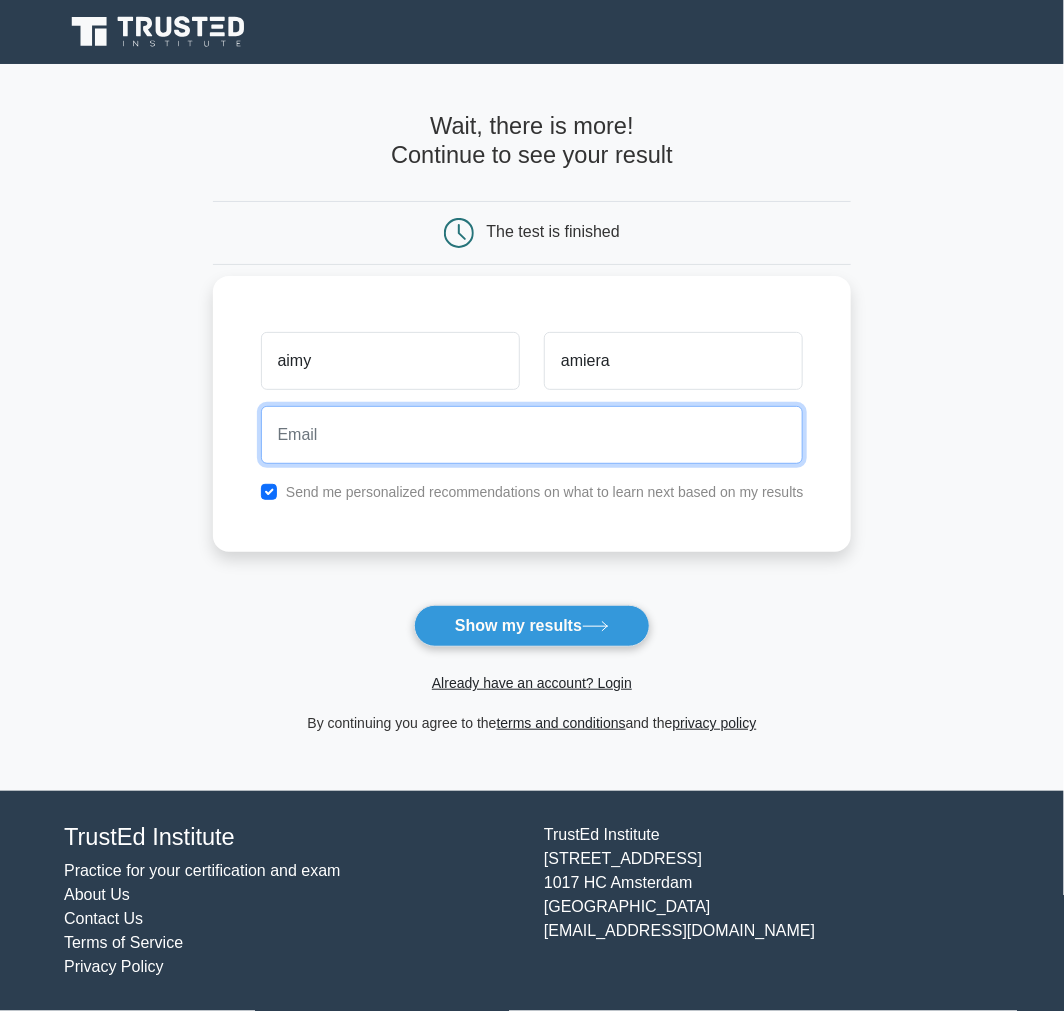click at bounding box center (532, 435) 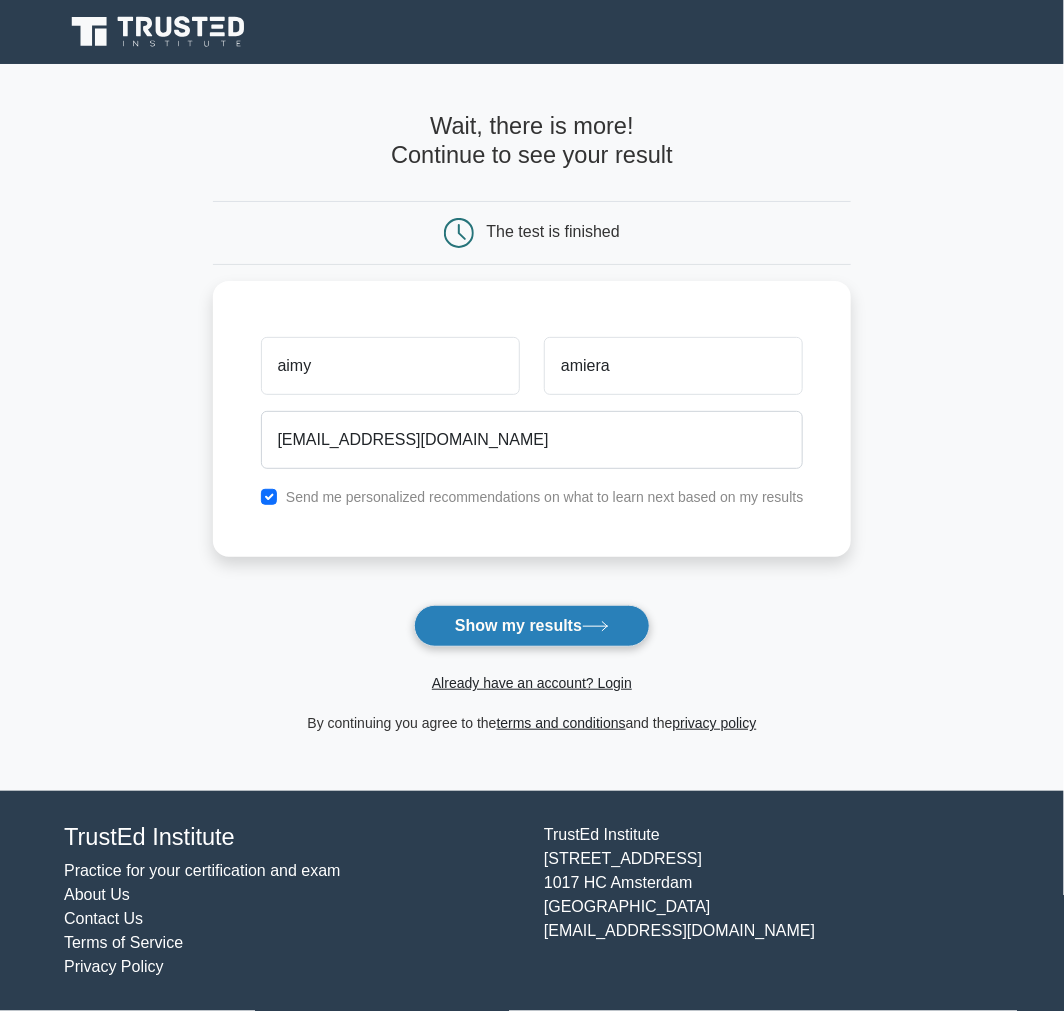 click on "Show my results" at bounding box center (532, 626) 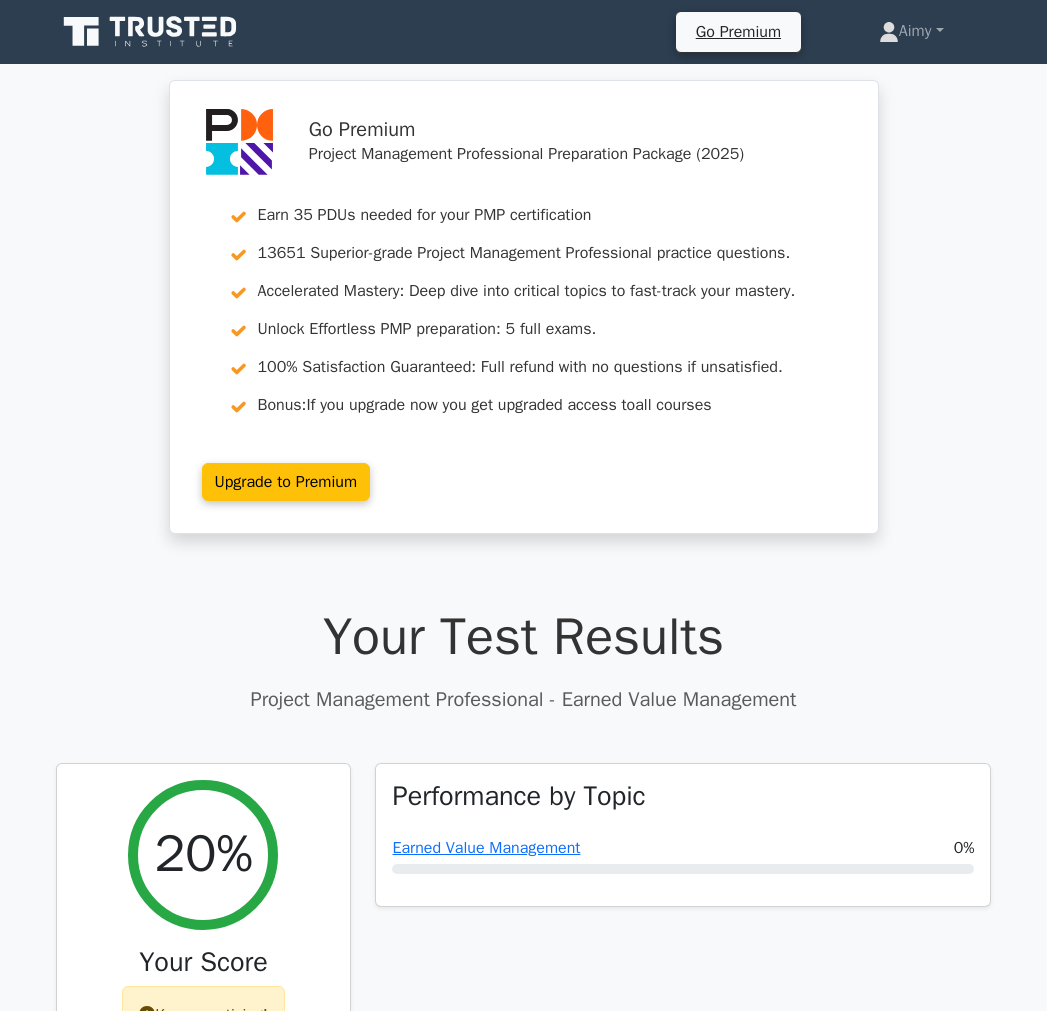 scroll, scrollTop: 0, scrollLeft: 0, axis: both 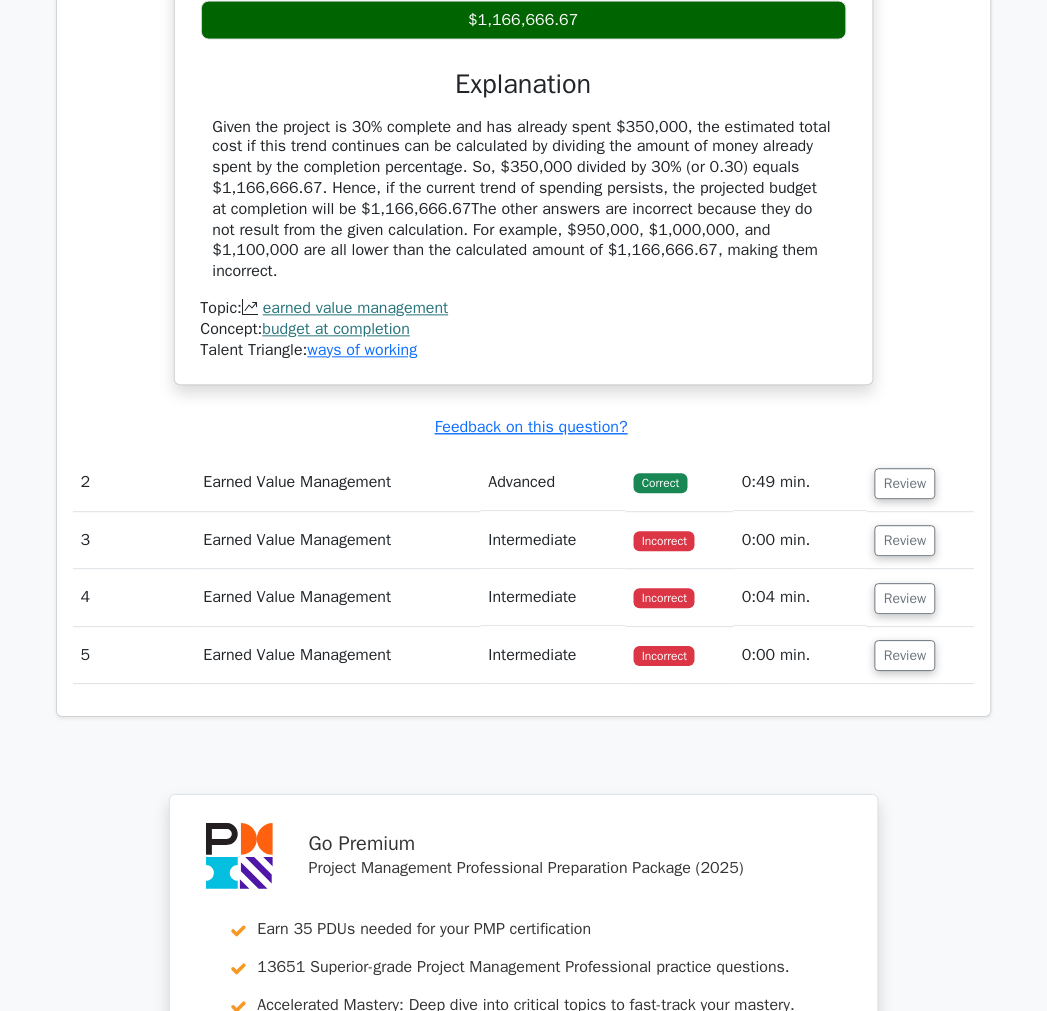 click on "Earned Value Management" at bounding box center (337, 541) 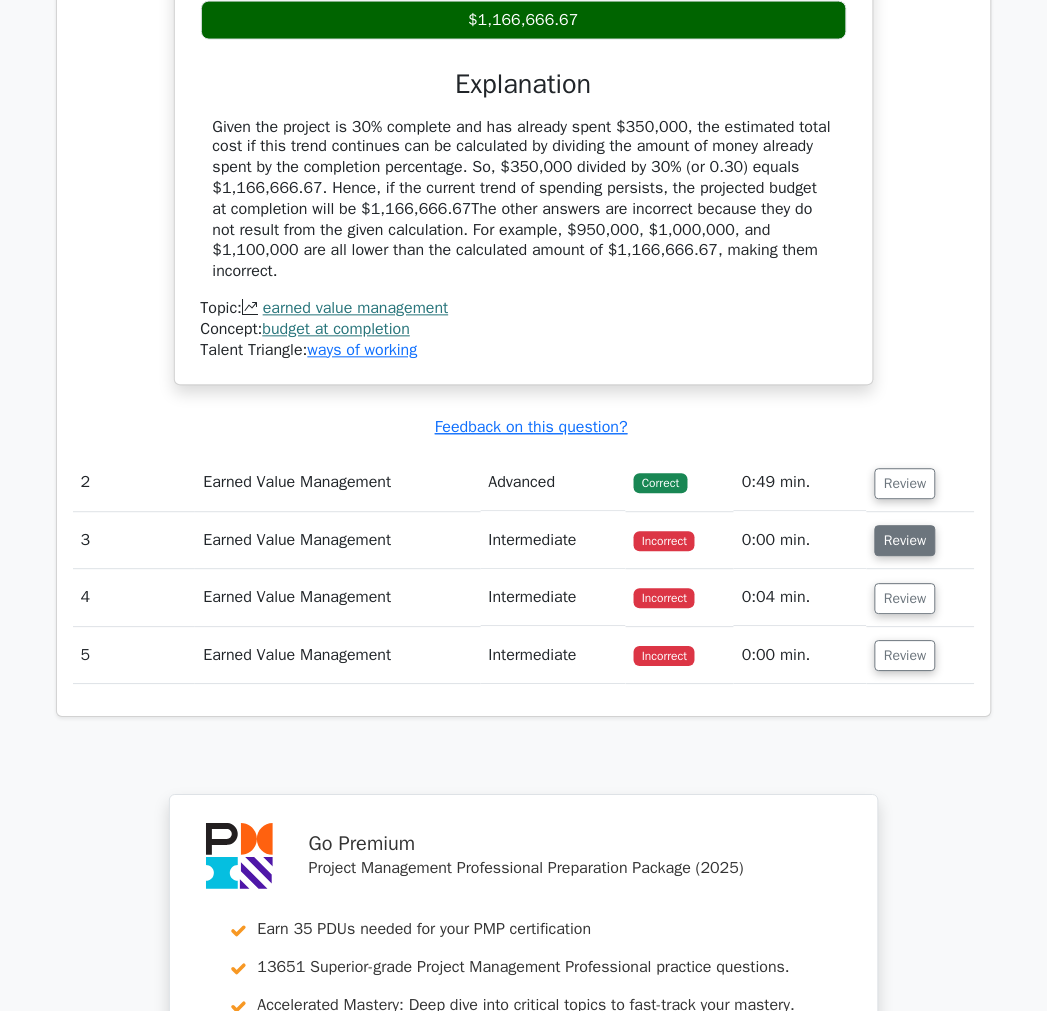 click on "Review" at bounding box center (905, 541) 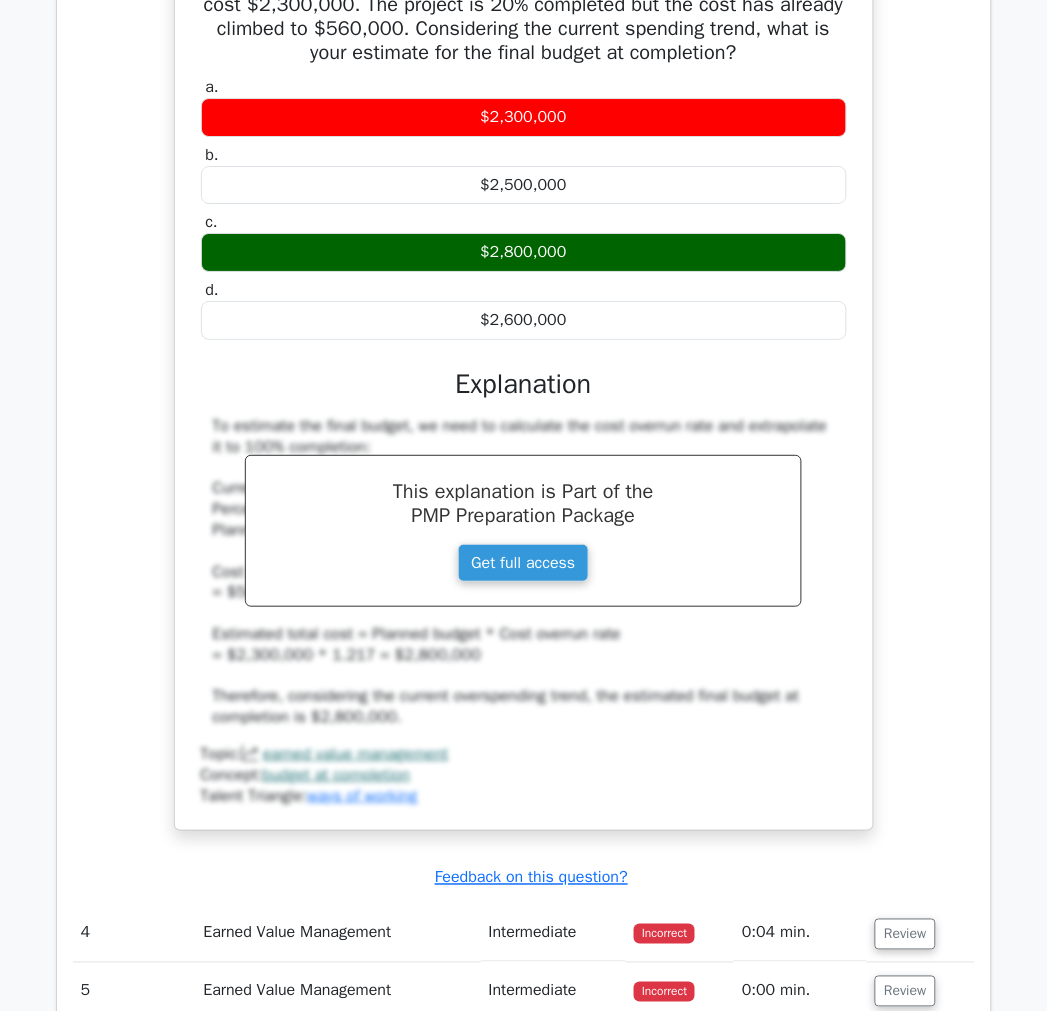 scroll, scrollTop: 2222, scrollLeft: 0, axis: vertical 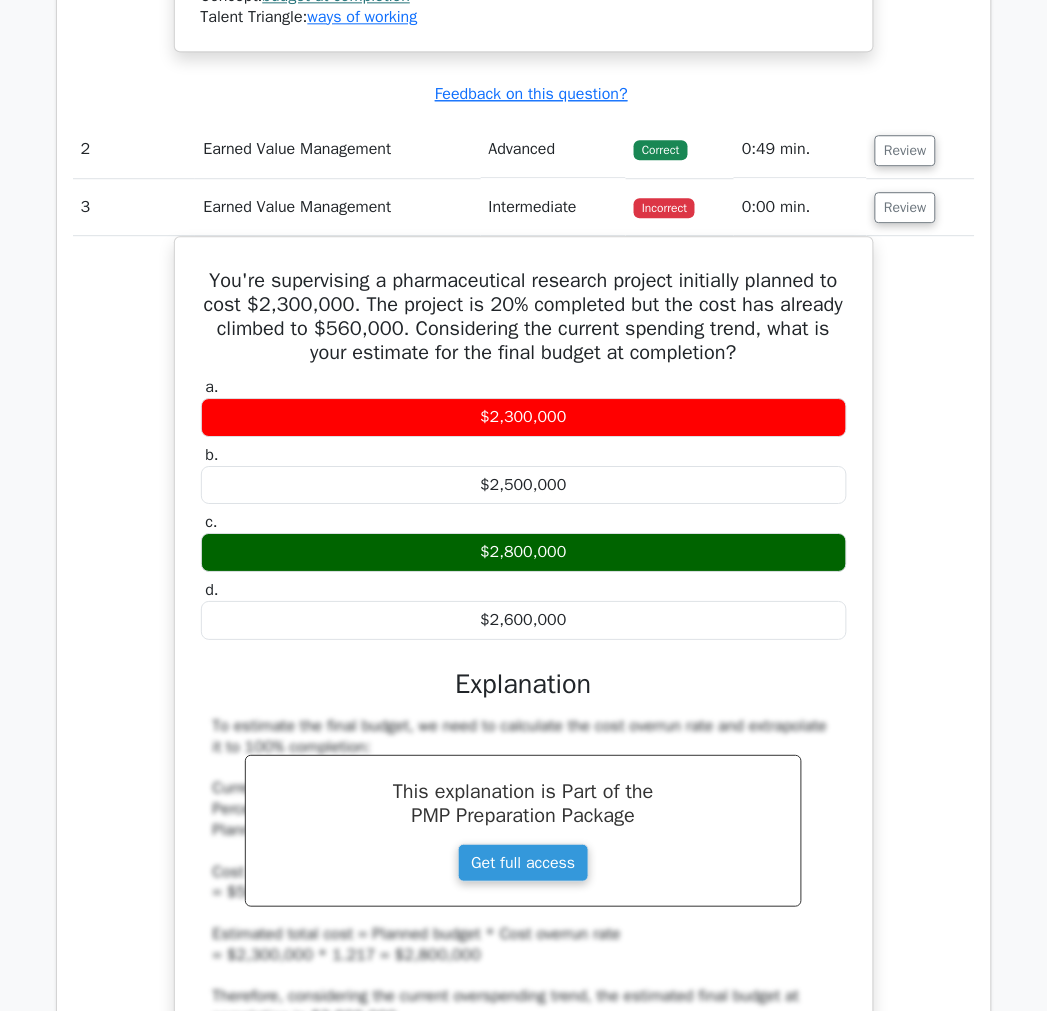 click on "You're supervising a pharmaceutical research project initially planned to cost $2,300,000. The project is 20% completed but the cost has already climbed to $560,000. Considering the current spending trend, what is your estimate for the final budget at completion?
a.
$2,300,000
b.
c. d." at bounding box center (524, 695) 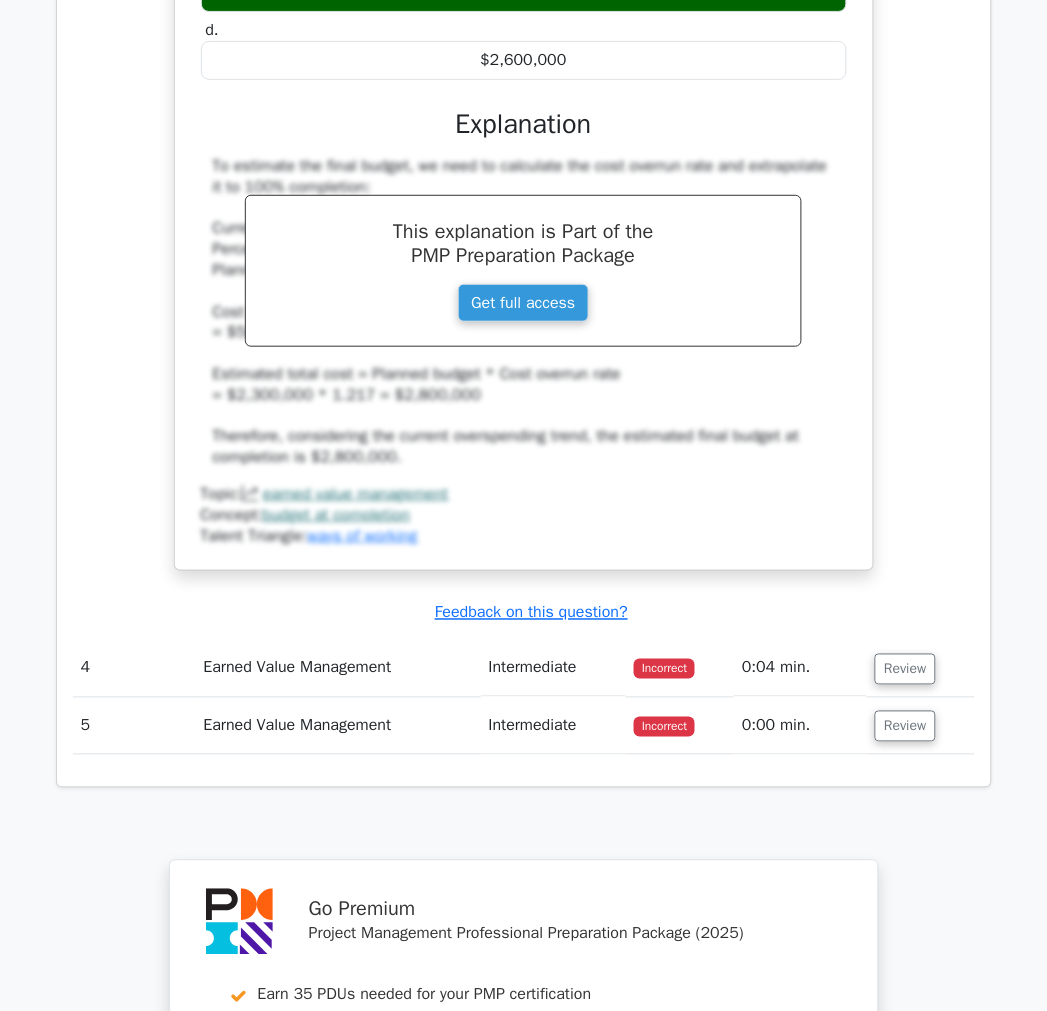 scroll, scrollTop: 3000, scrollLeft: 0, axis: vertical 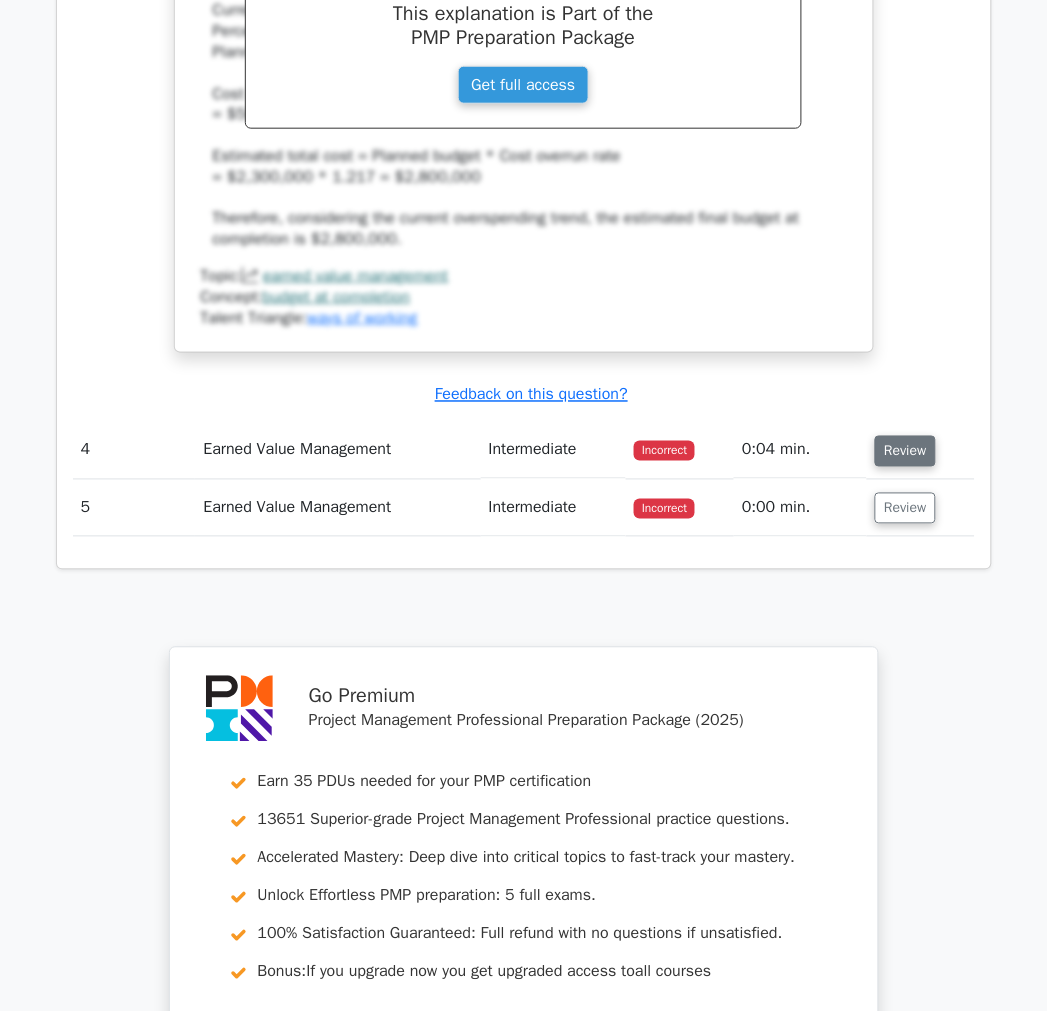 click on "Review" at bounding box center [905, 451] 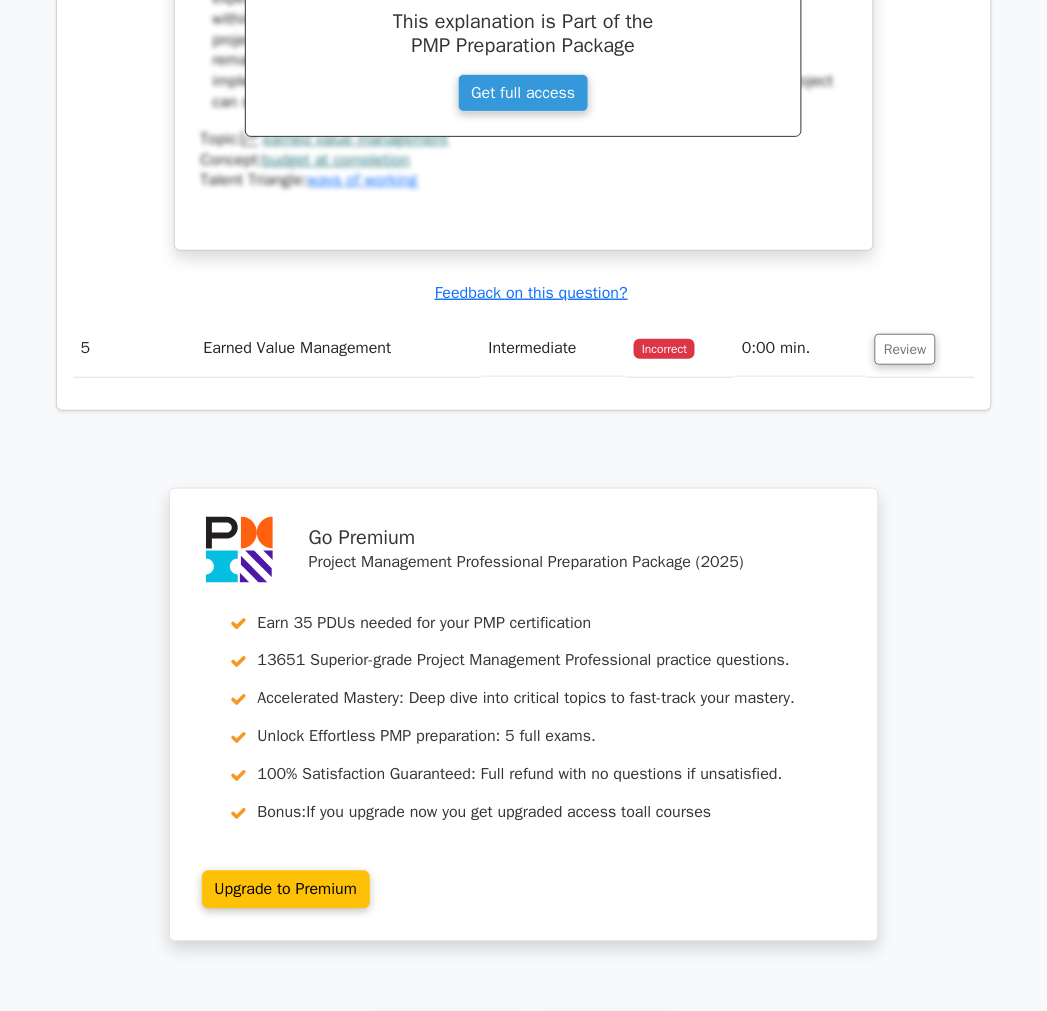 scroll, scrollTop: 4111, scrollLeft: 0, axis: vertical 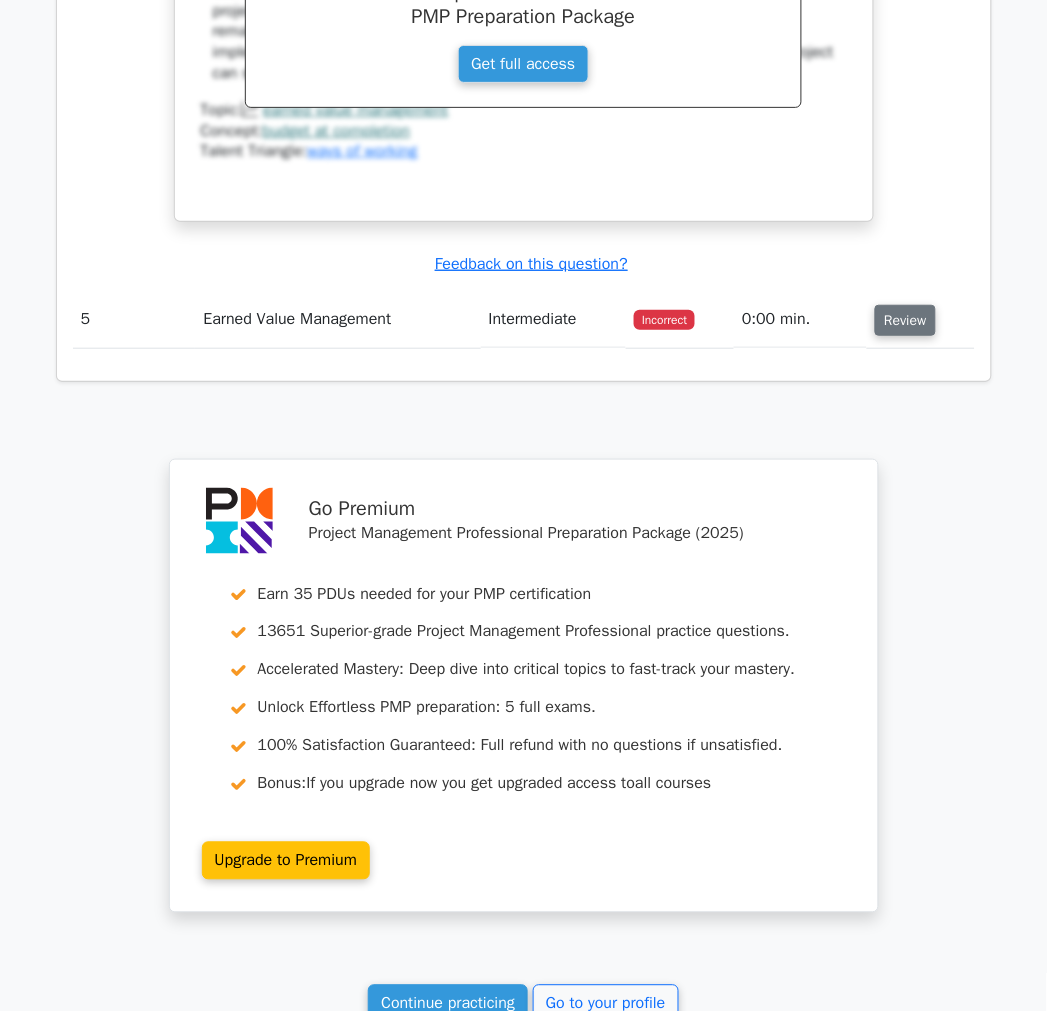 click on "Review" at bounding box center [905, 320] 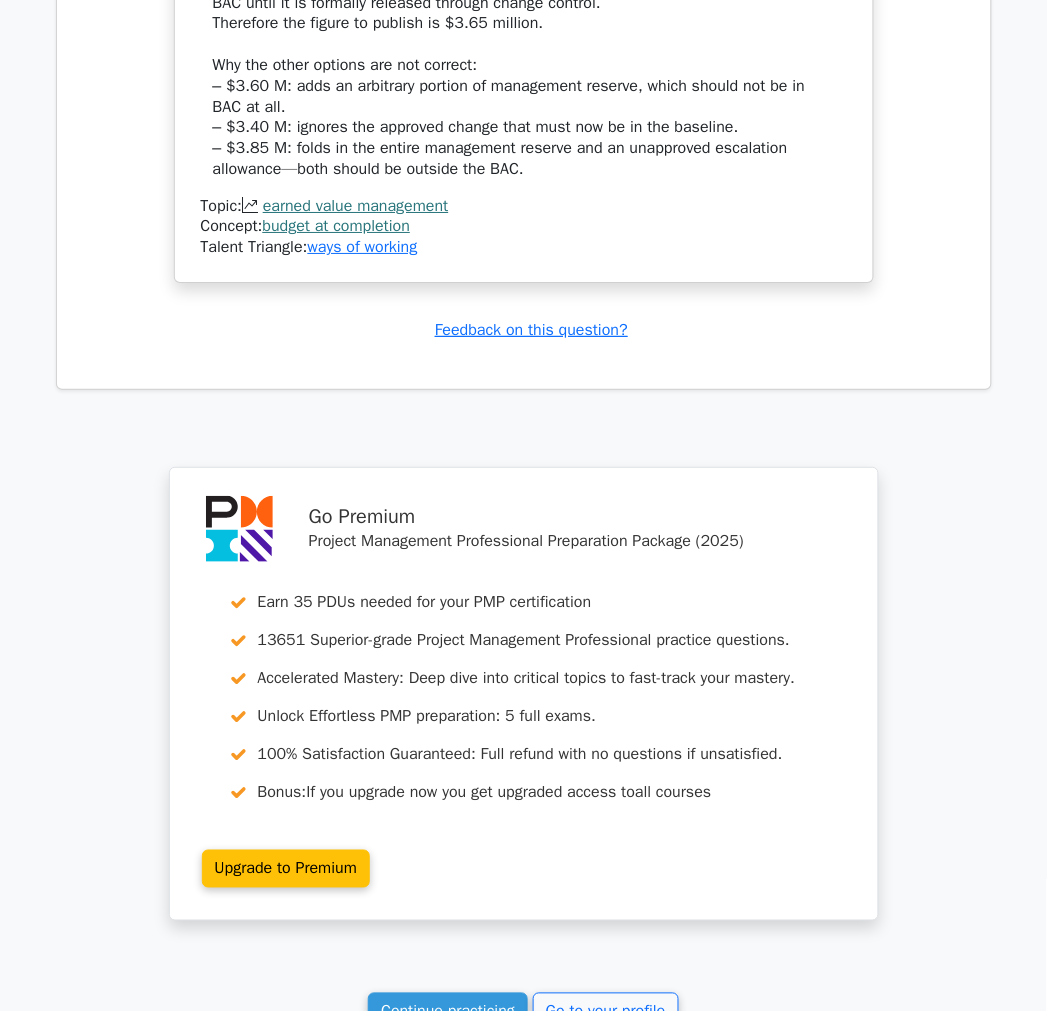 scroll, scrollTop: 5550, scrollLeft: 0, axis: vertical 